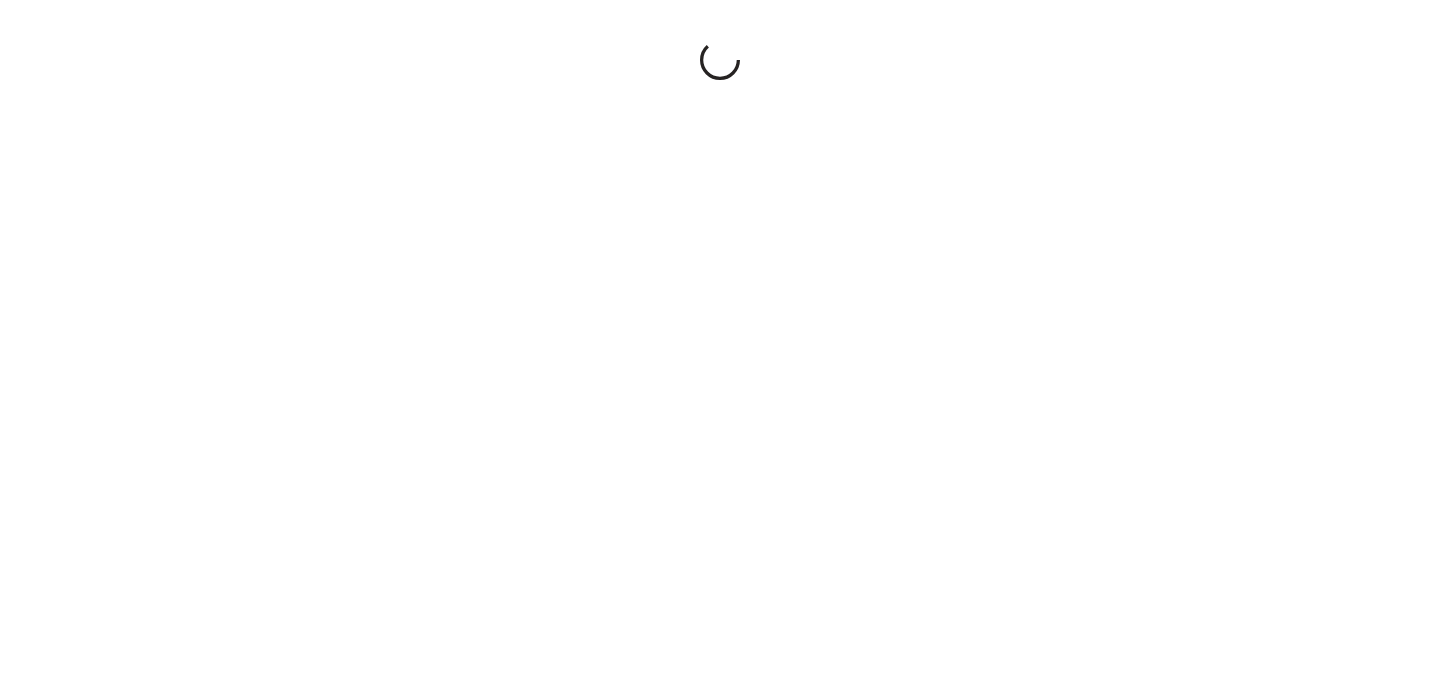 scroll, scrollTop: 0, scrollLeft: 0, axis: both 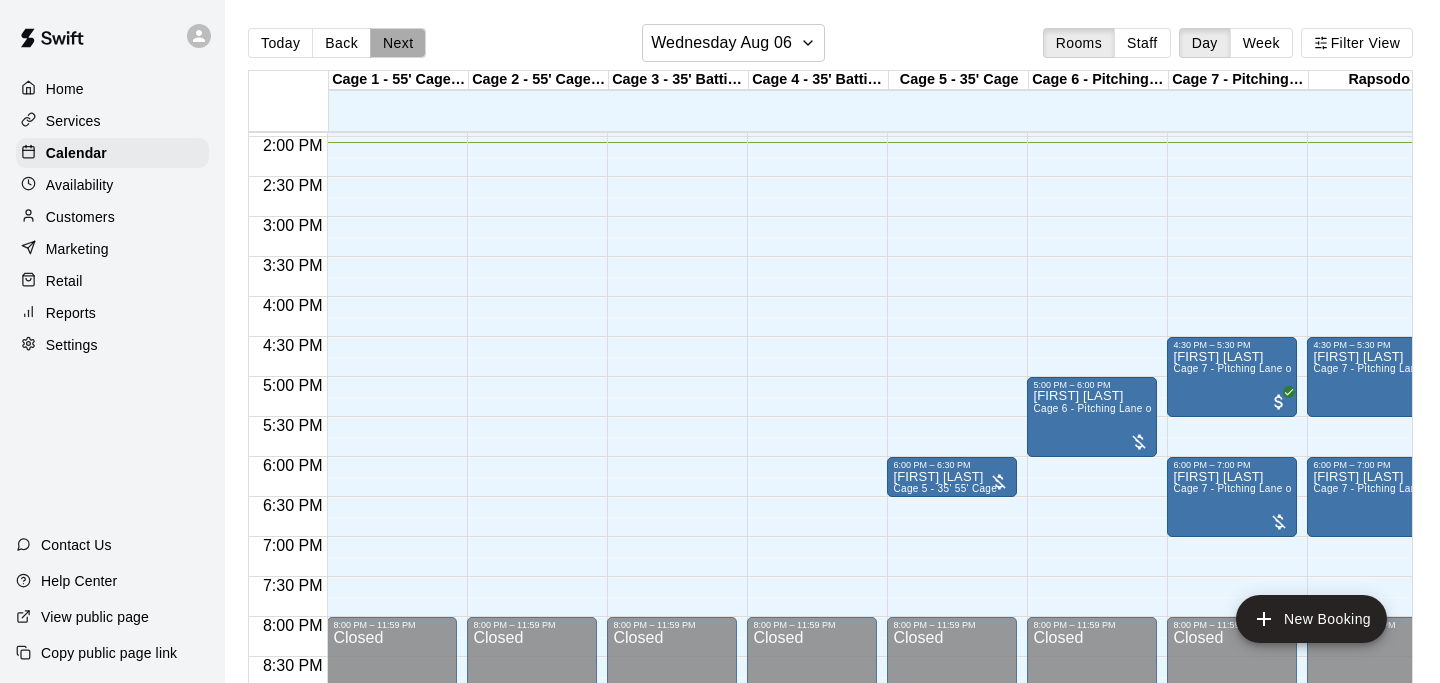 click on "Next" at bounding box center [398, 43] 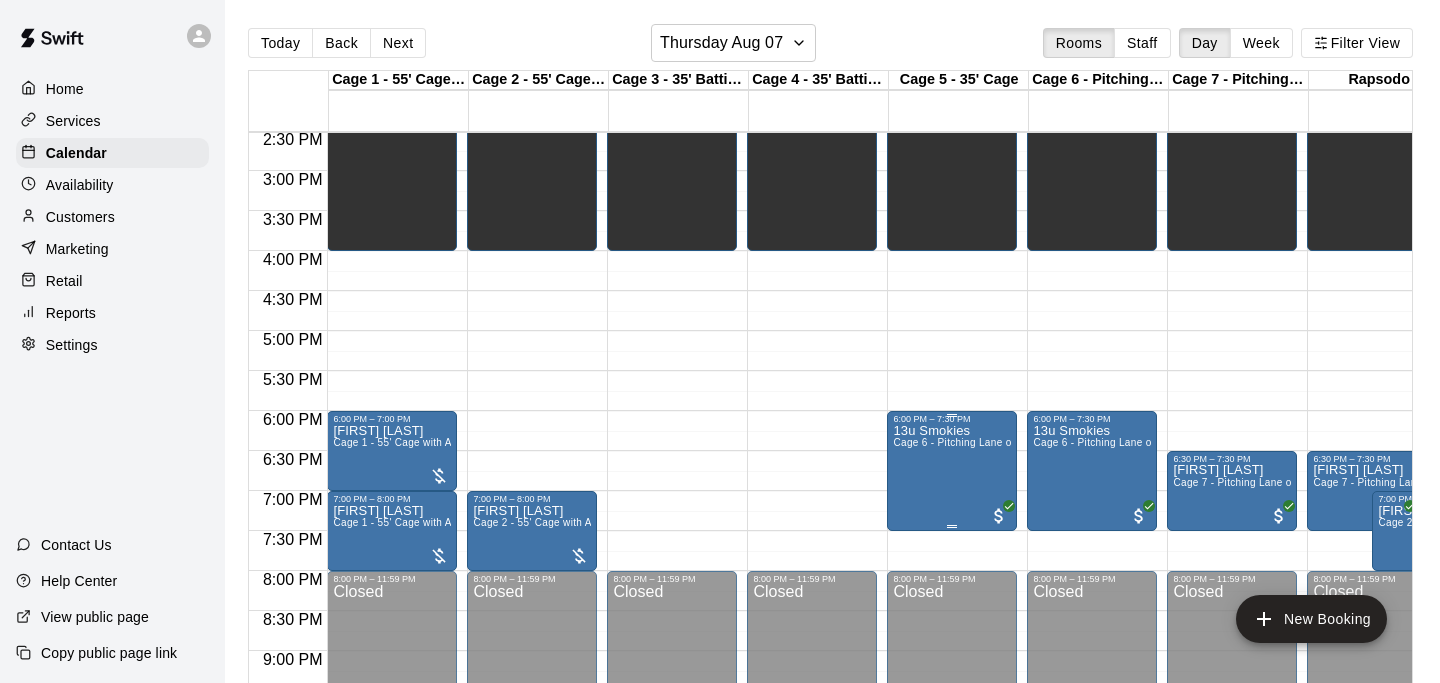 scroll, scrollTop: 1162, scrollLeft: 12, axis: both 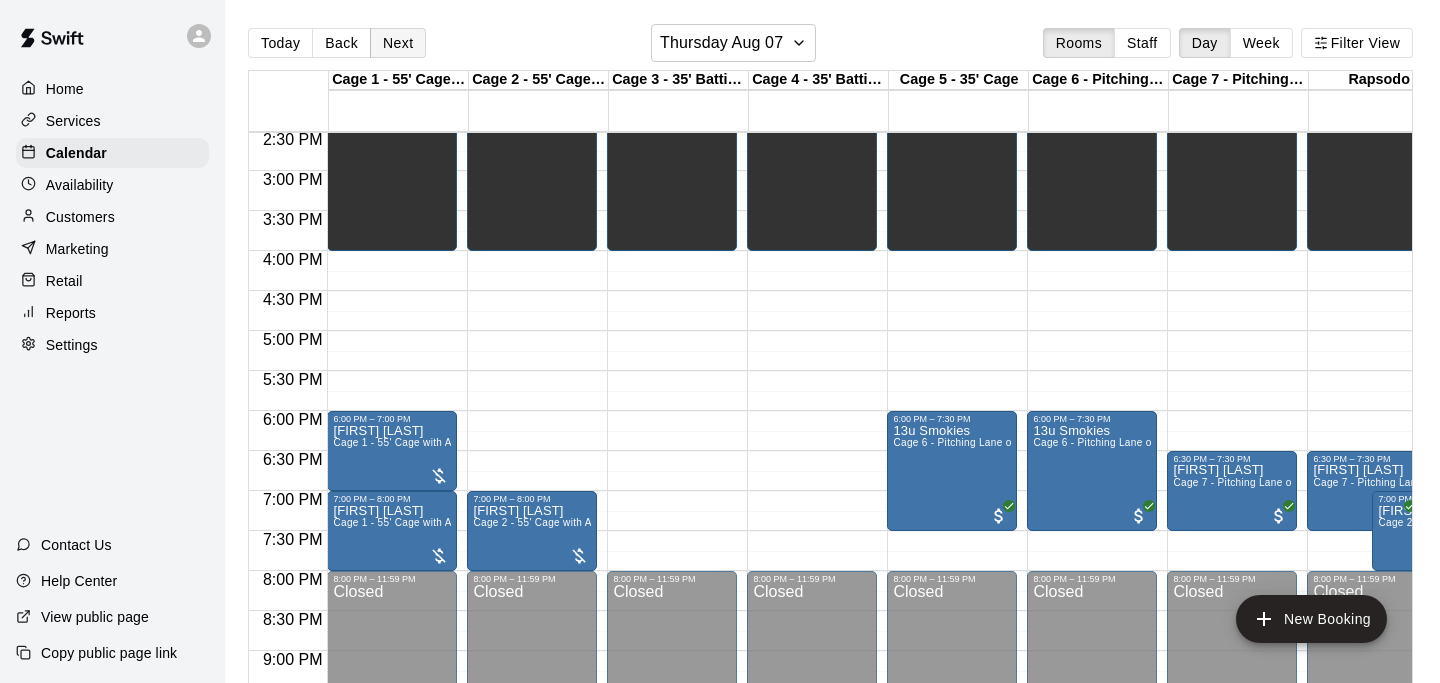click on "Next" at bounding box center (398, 43) 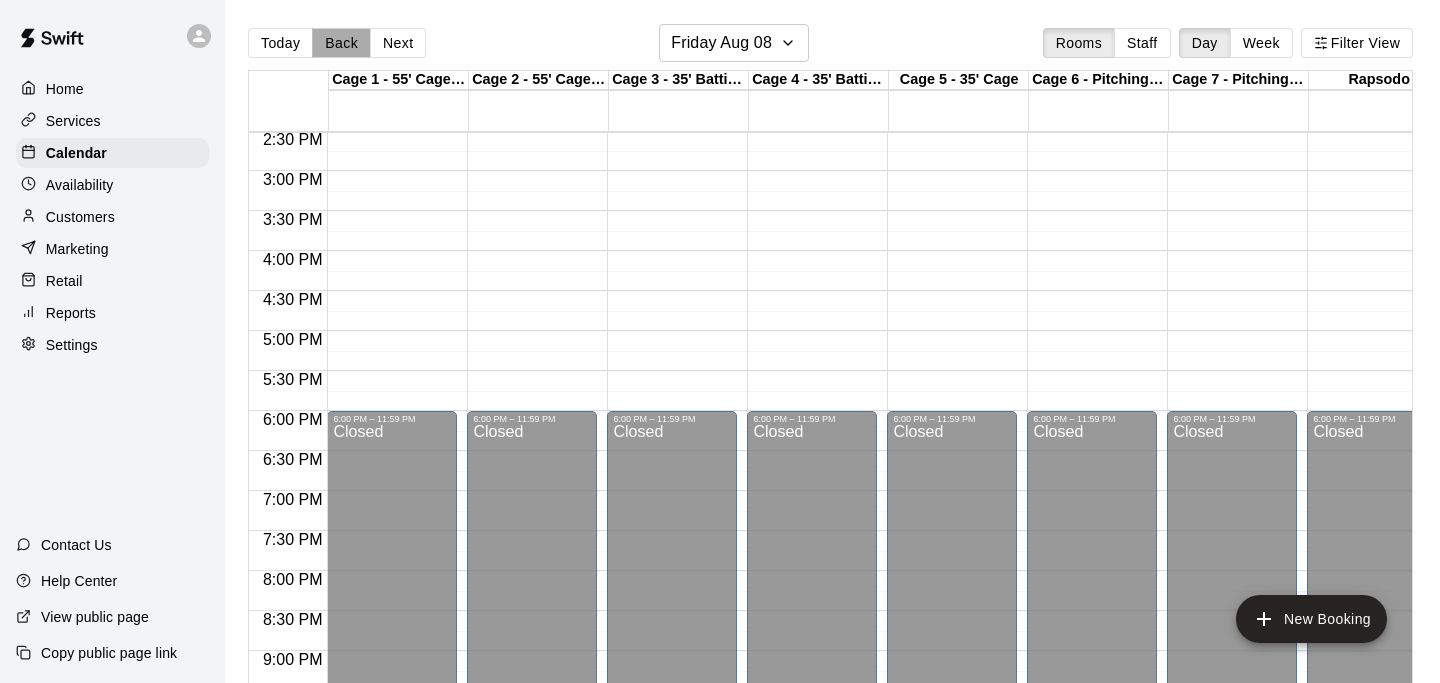 click on "Back" at bounding box center (341, 43) 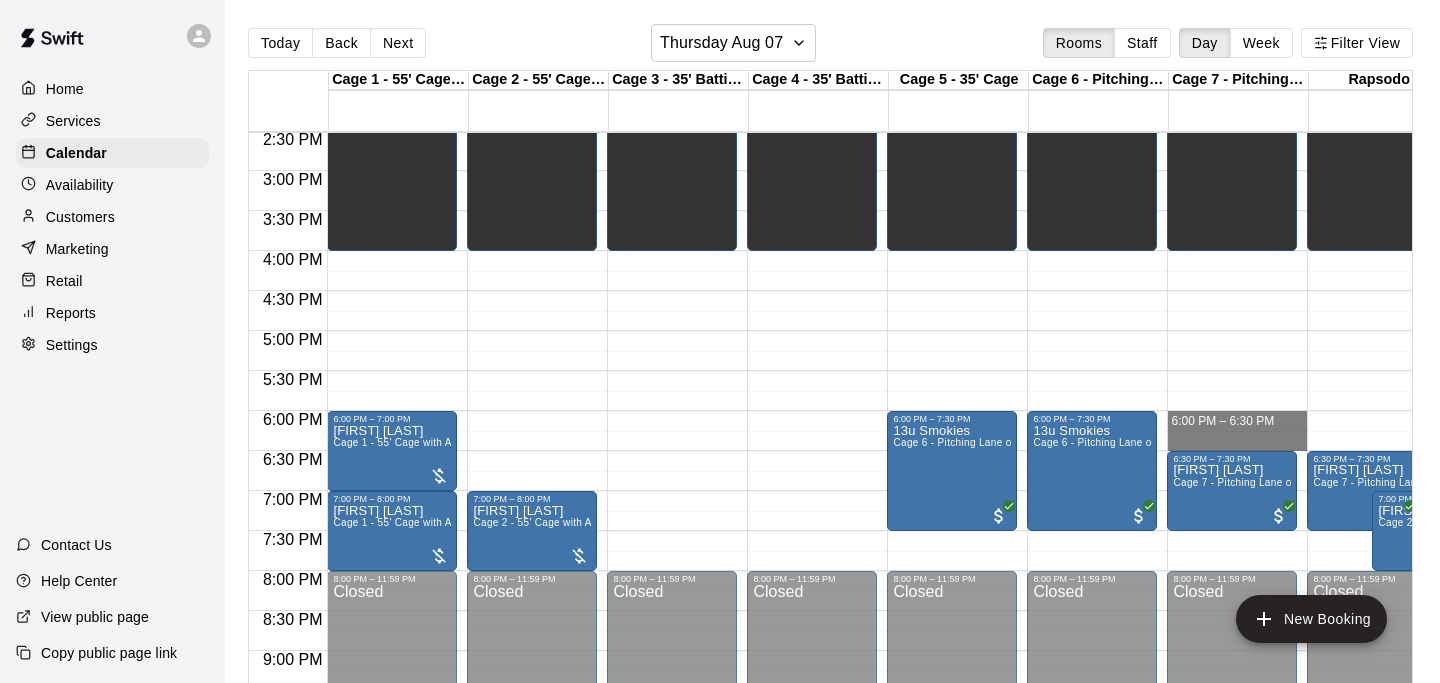 drag, startPoint x: 1265, startPoint y: 415, endPoint x: 1267, endPoint y: 441, distance: 26.076809 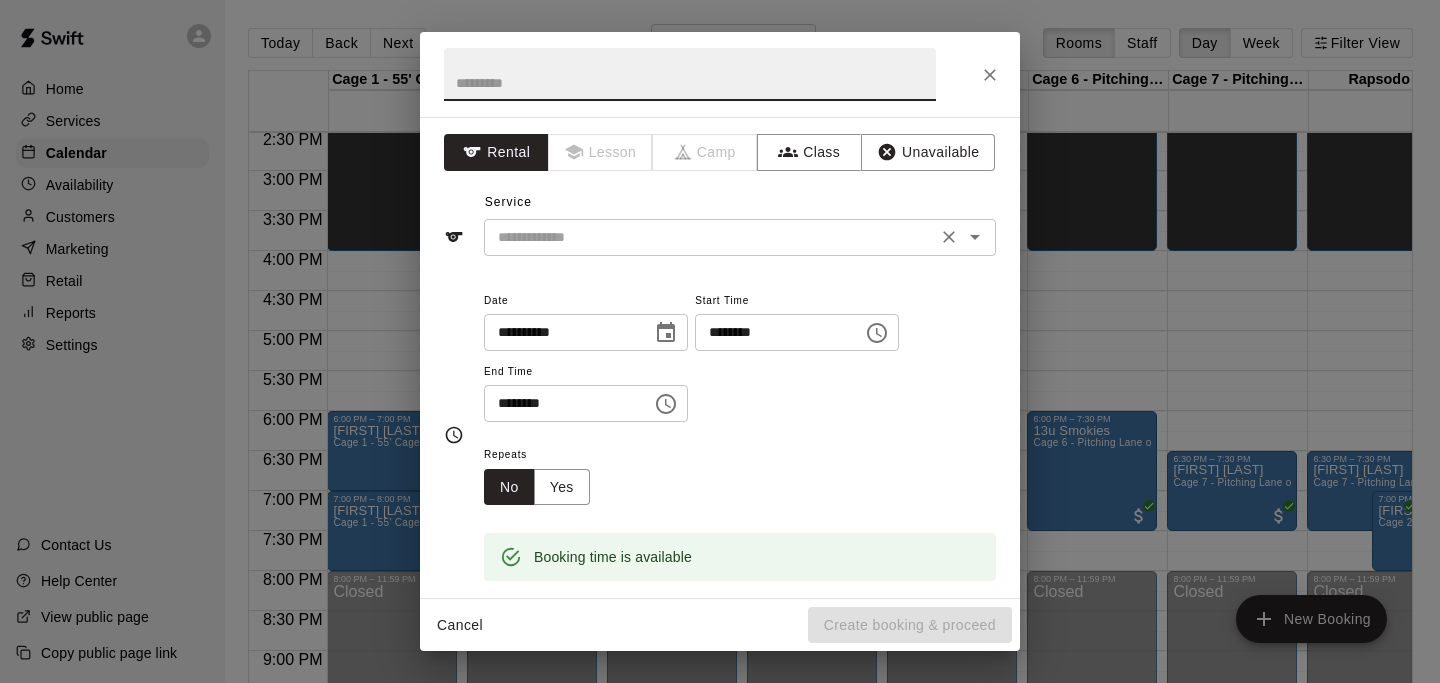 click at bounding box center [710, 237] 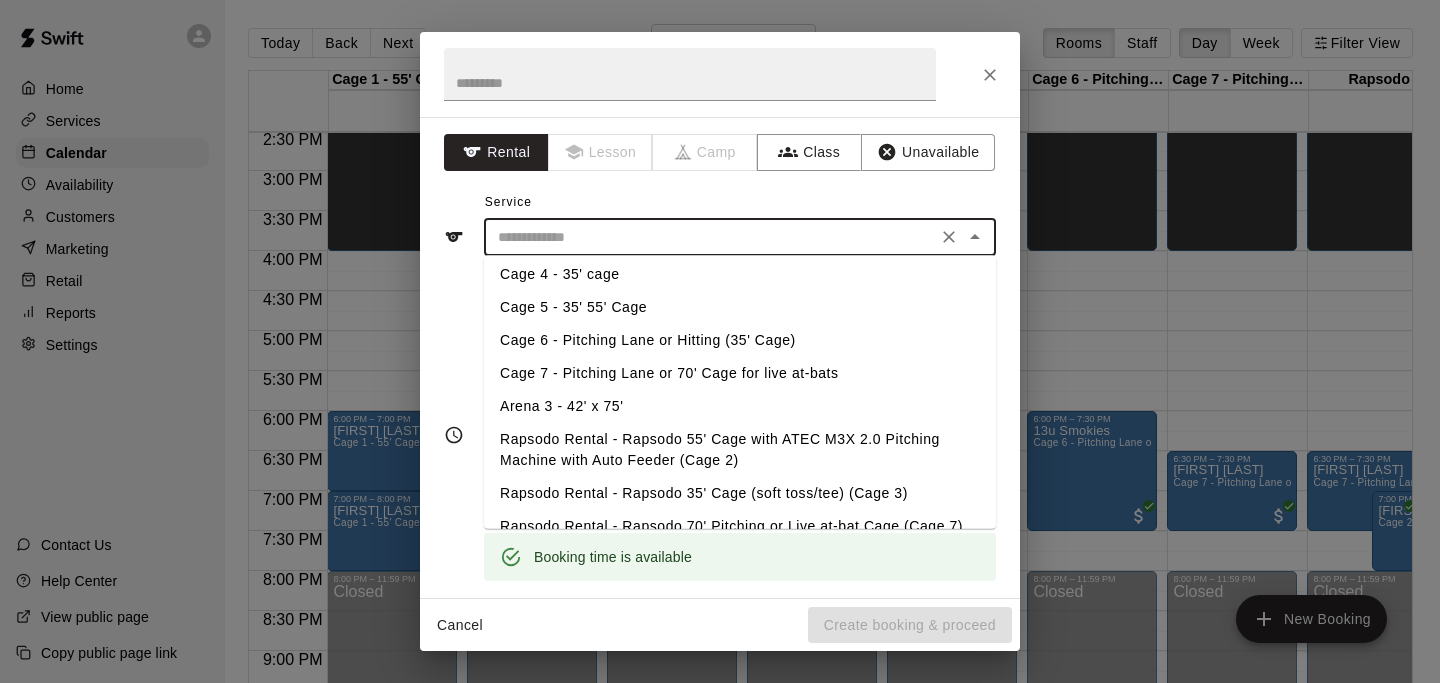 scroll, scrollTop: 140, scrollLeft: 0, axis: vertical 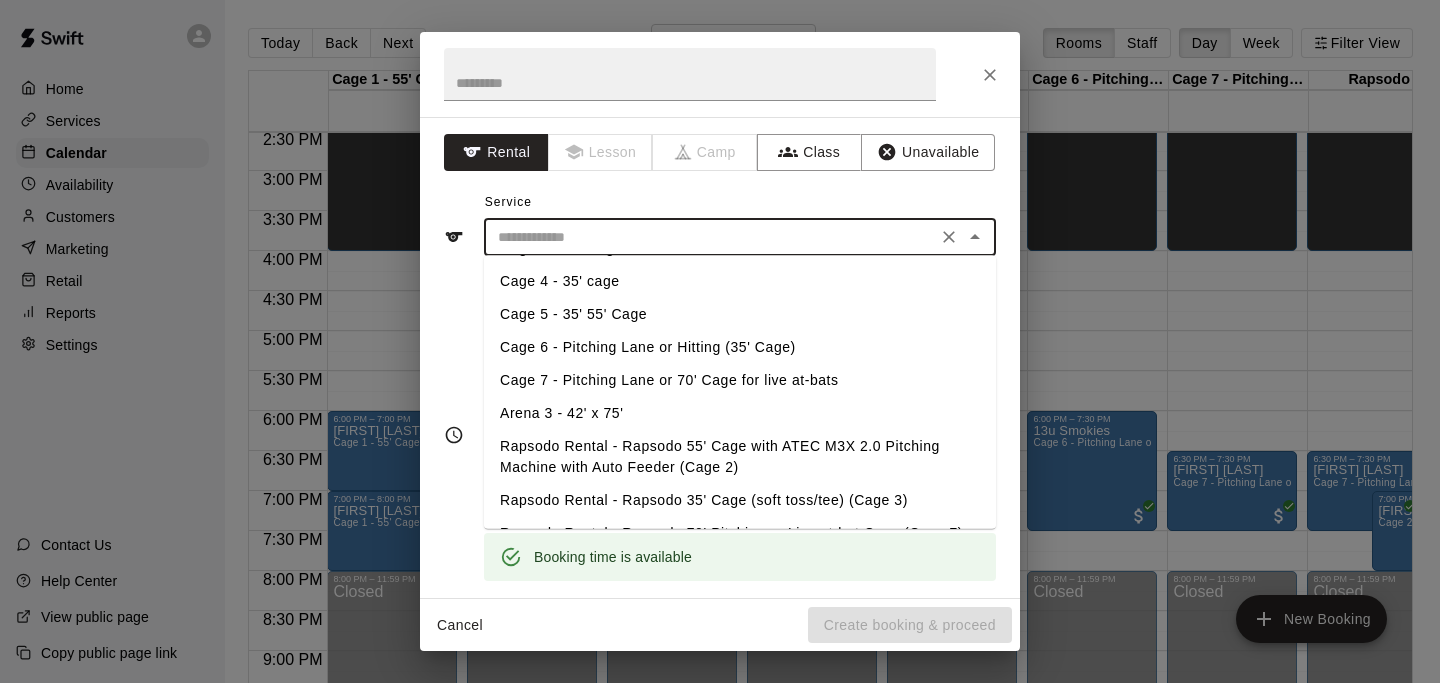 click on "Cage 7 - Pitching Lane or 70' Cage for live at-bats" at bounding box center (740, 380) 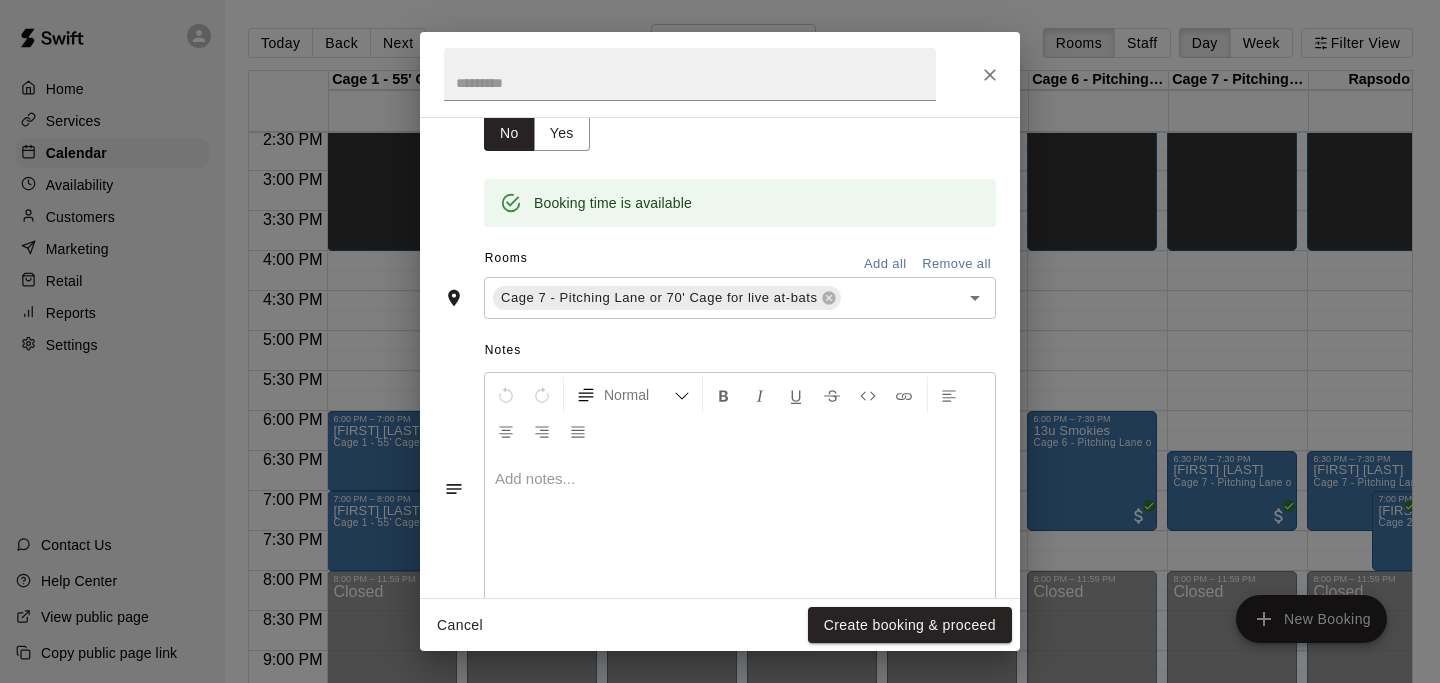 scroll, scrollTop: 352, scrollLeft: 0, axis: vertical 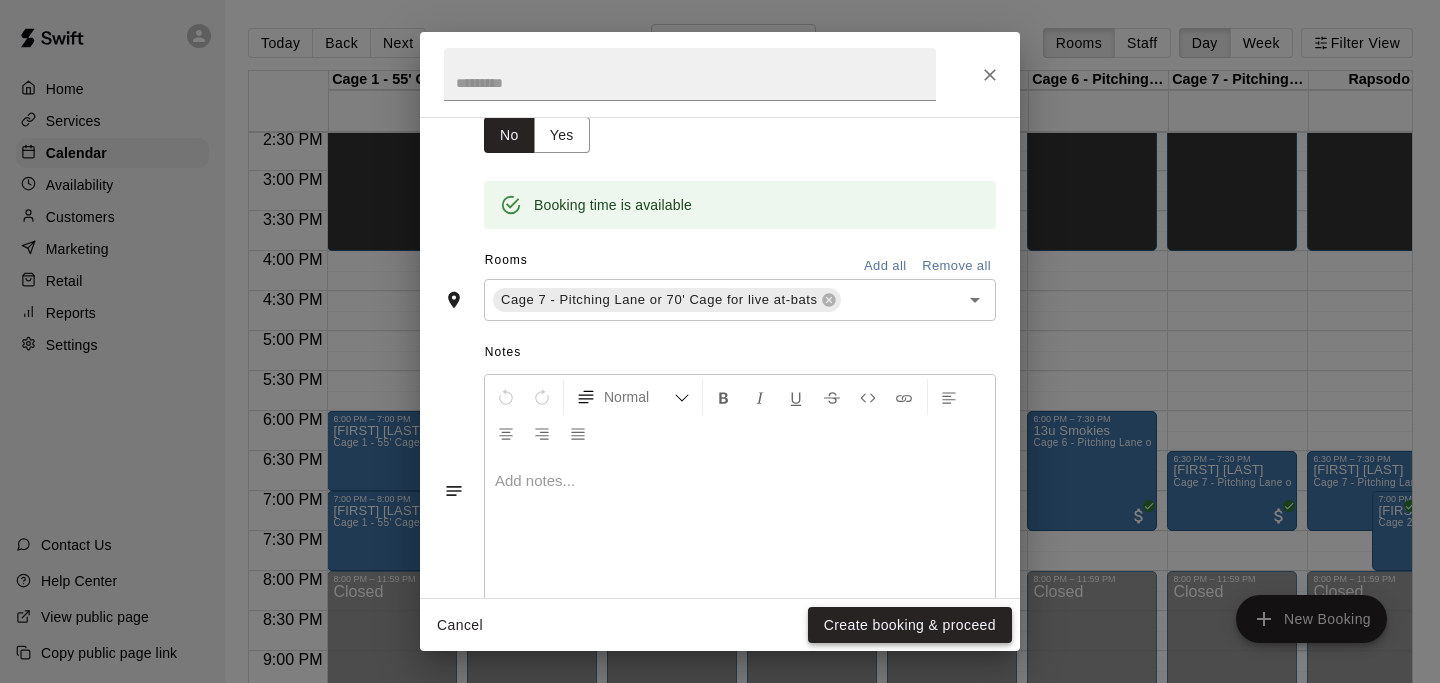 click on "Create booking & proceed" at bounding box center [910, 625] 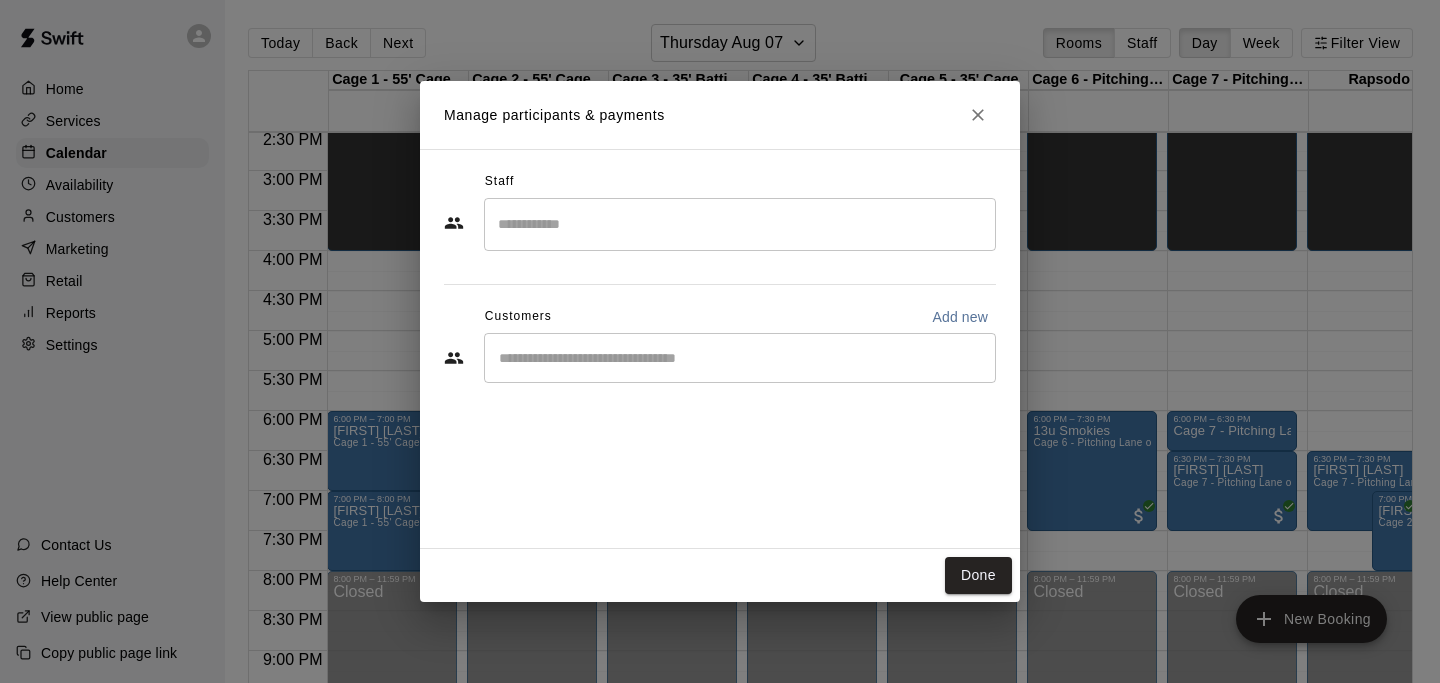 click on "​" at bounding box center [740, 358] 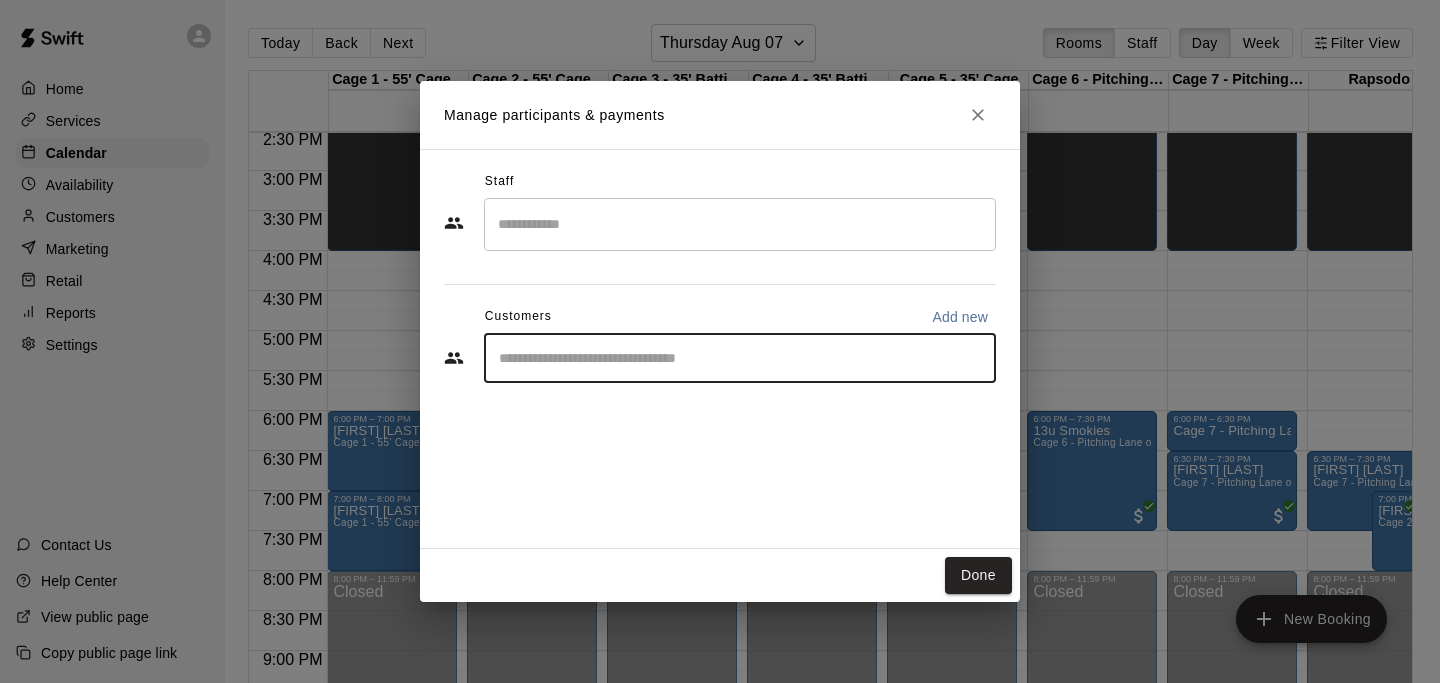click on "Add new" at bounding box center [960, 317] 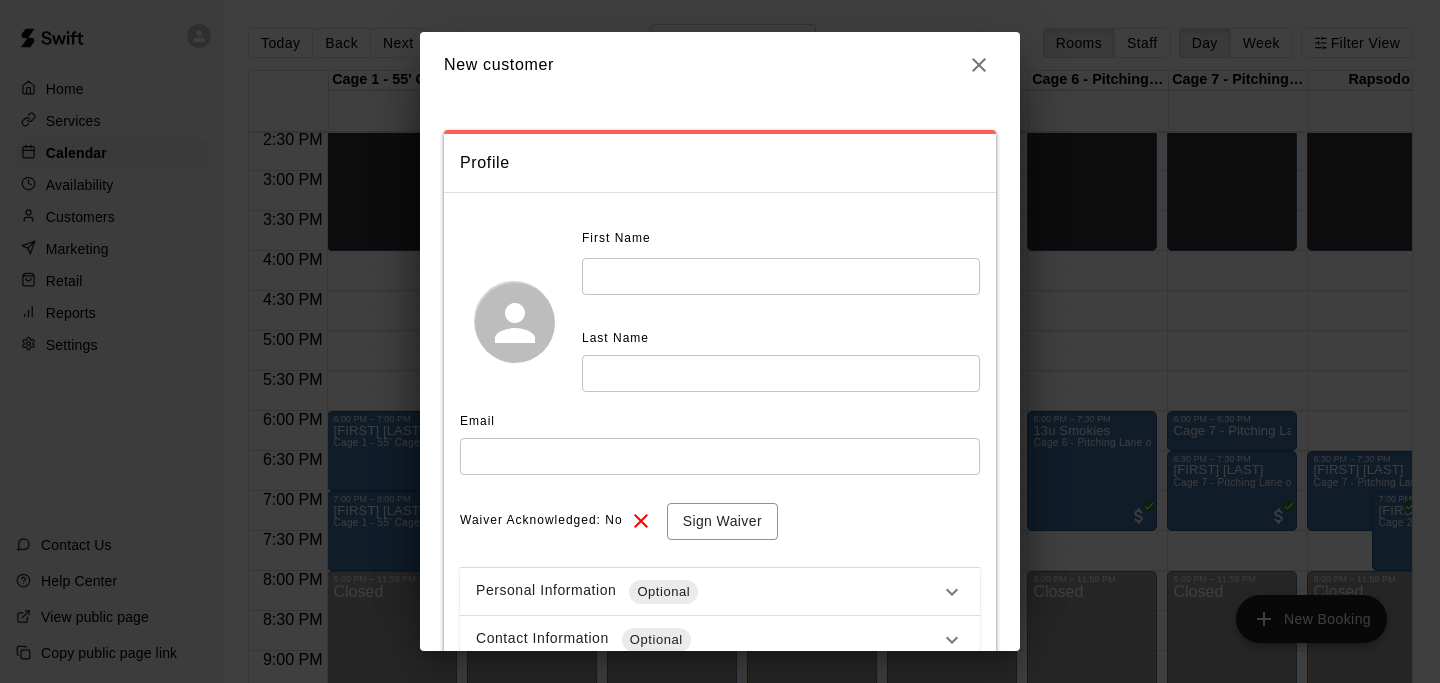 click 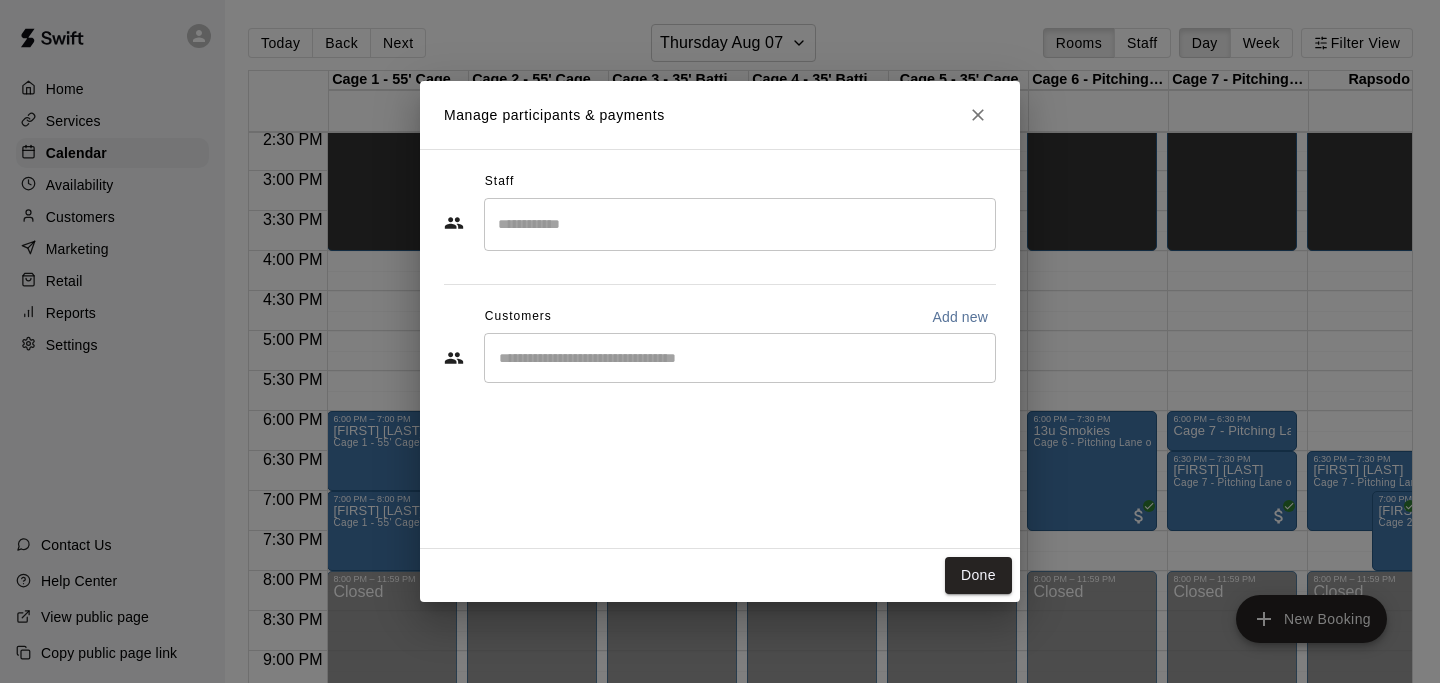 click on "​" at bounding box center (740, 358) 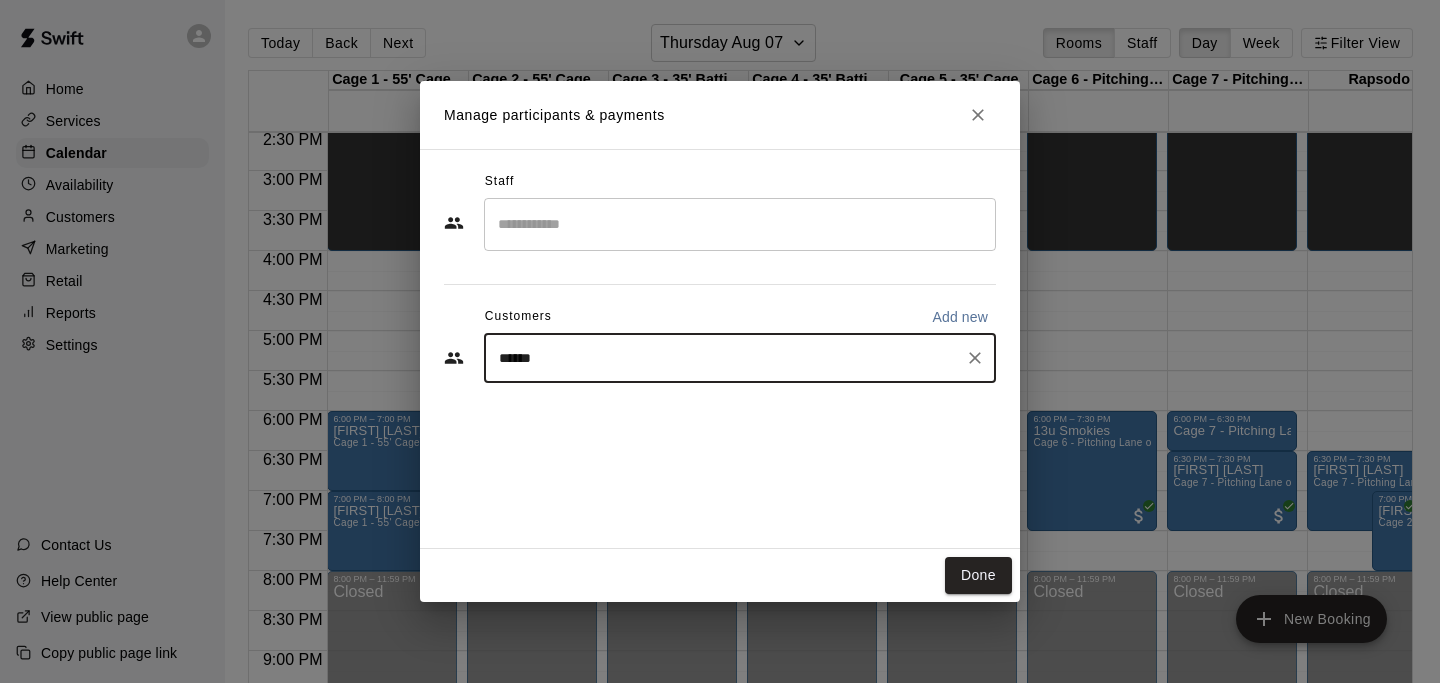 type on "*******" 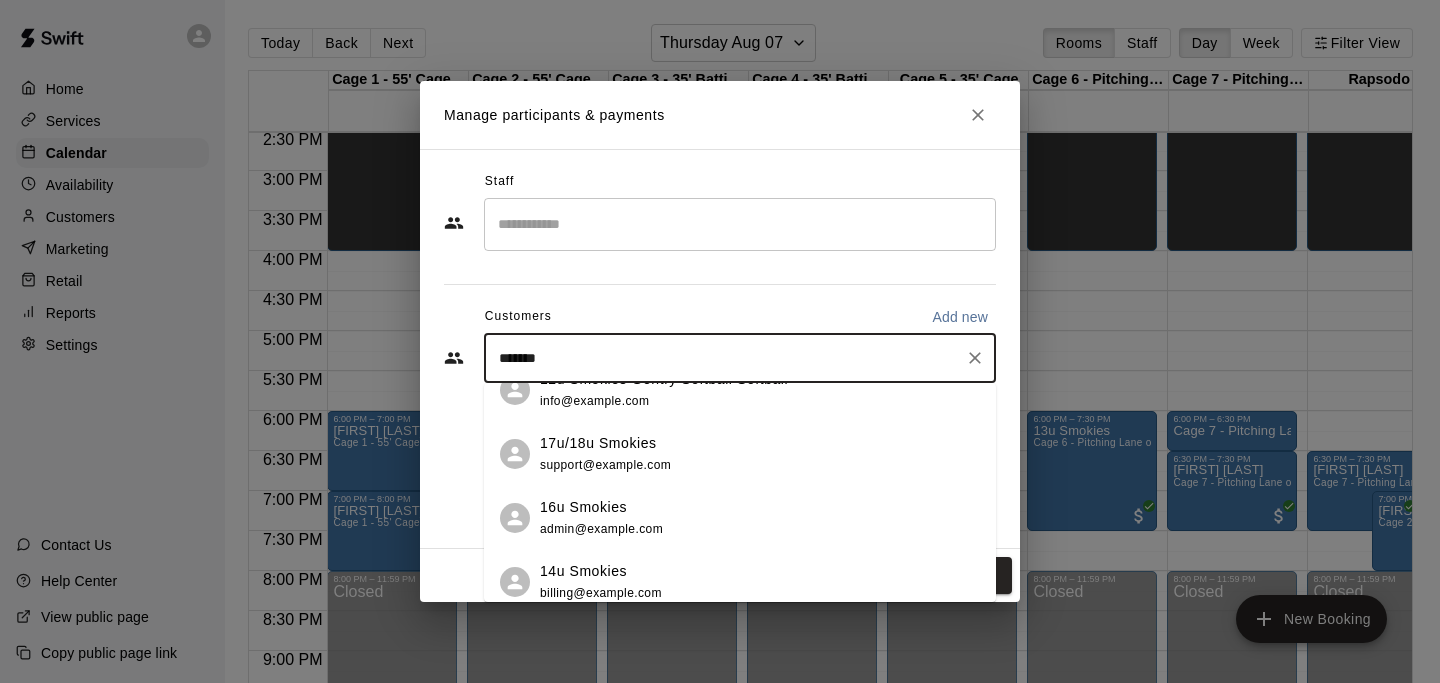 scroll, scrollTop: 294, scrollLeft: 0, axis: vertical 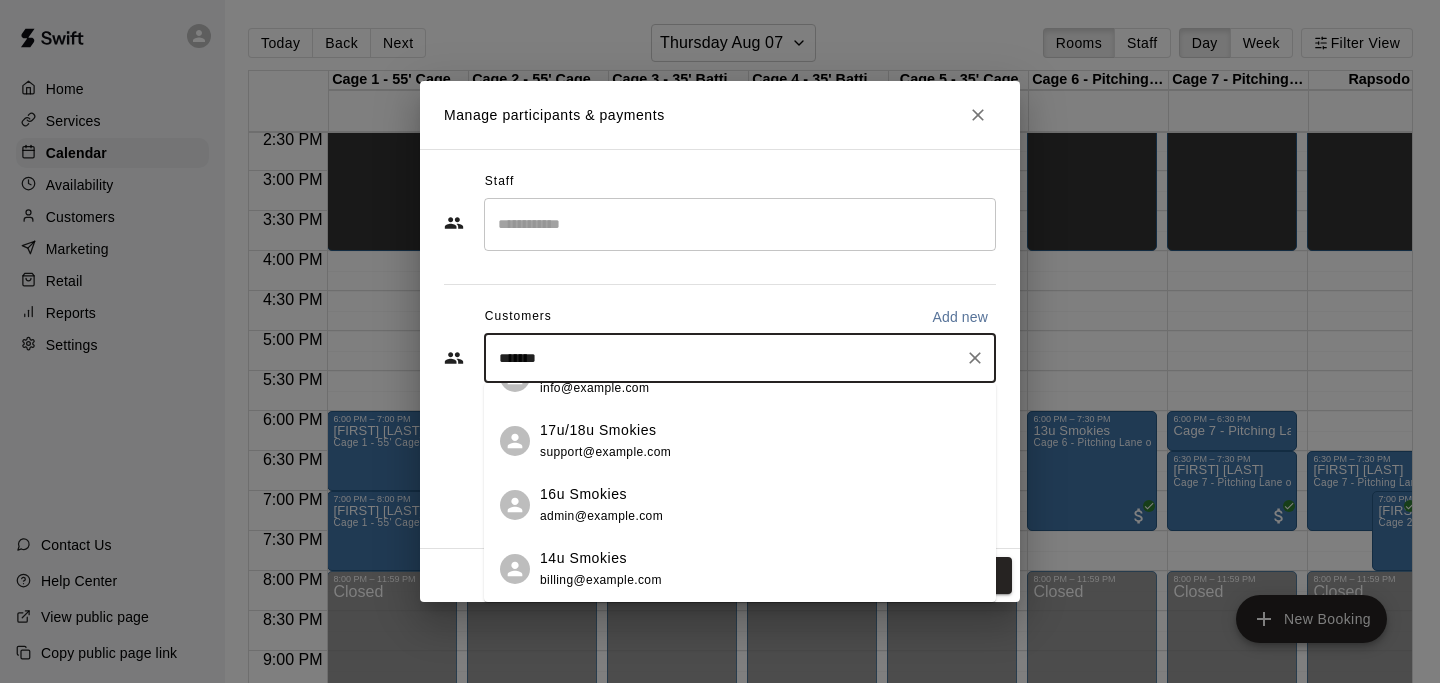 click on "16u Smokies 16u@cbcsmokies.org" at bounding box center [760, 505] 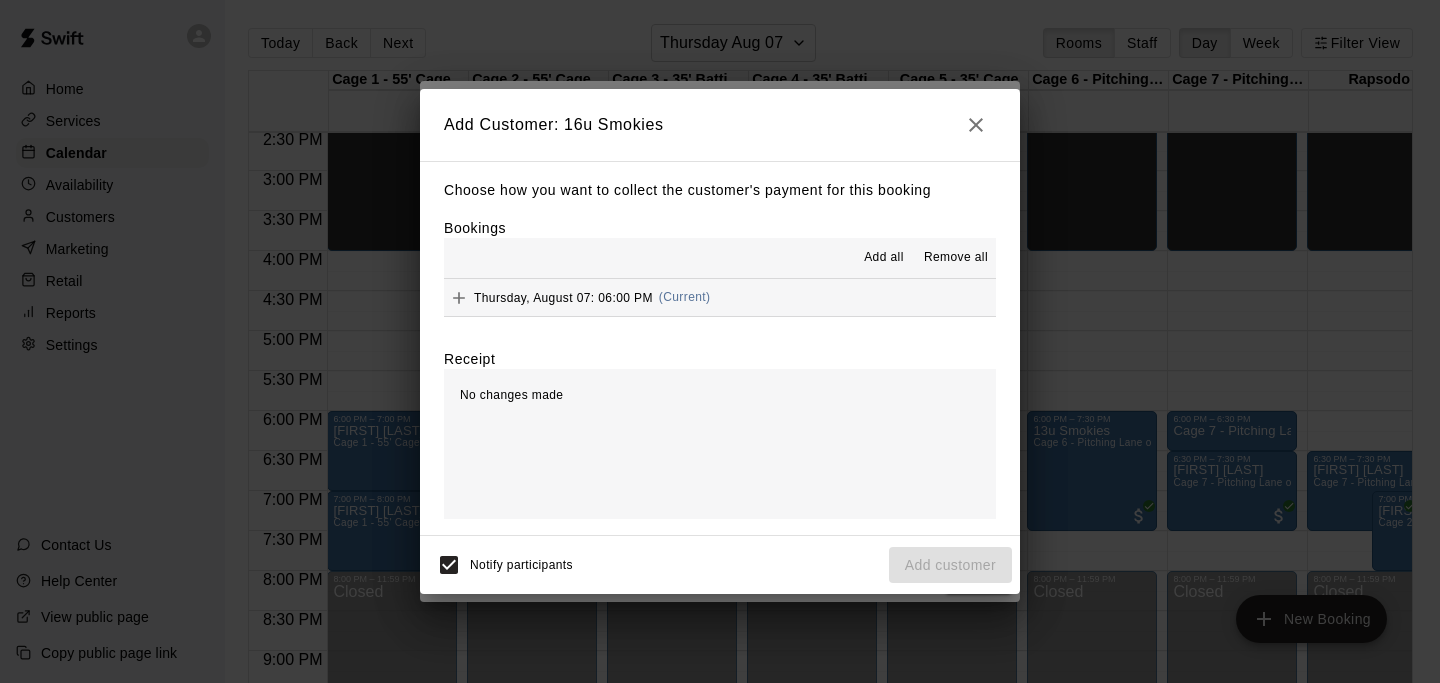 click on "Thursday, August 07: 06:00 PM (Current)" at bounding box center [720, 297] 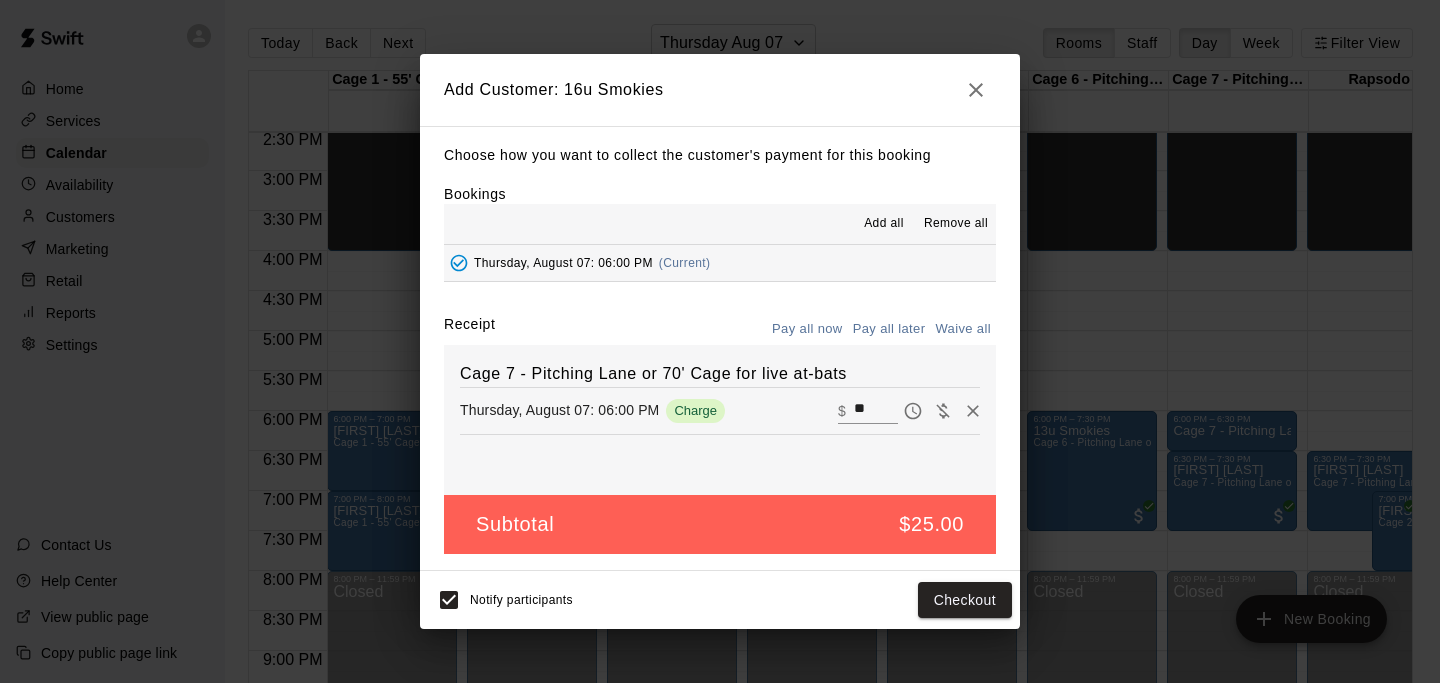 click on "Waive all" at bounding box center (963, 329) 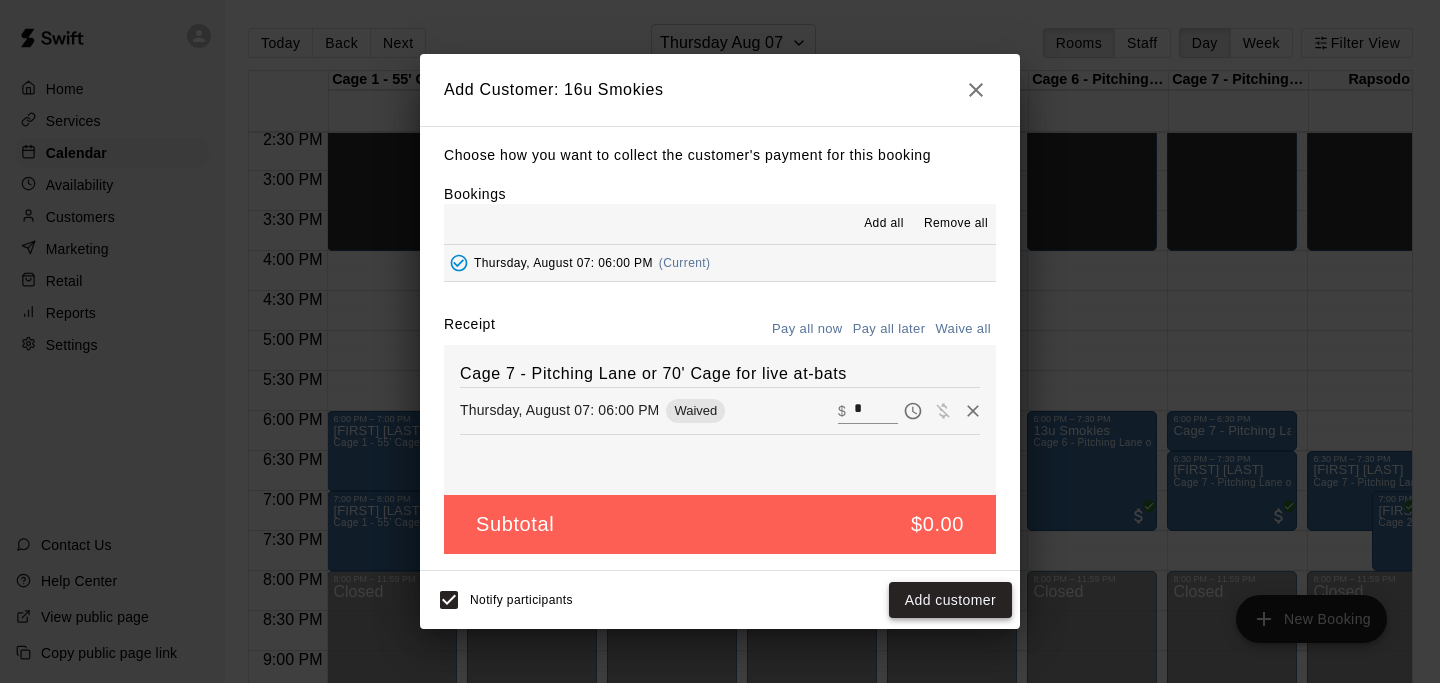 click on "Add customer" at bounding box center (950, 600) 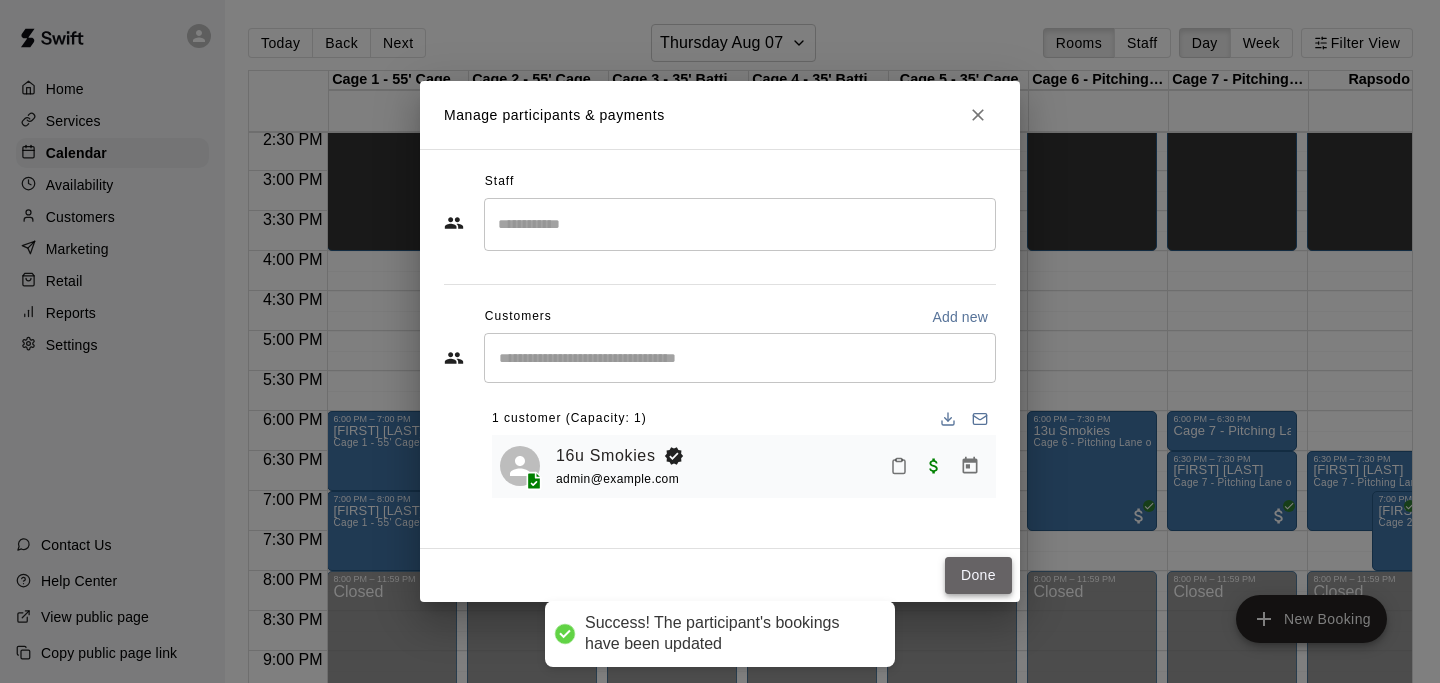 click on "Done" at bounding box center (978, 575) 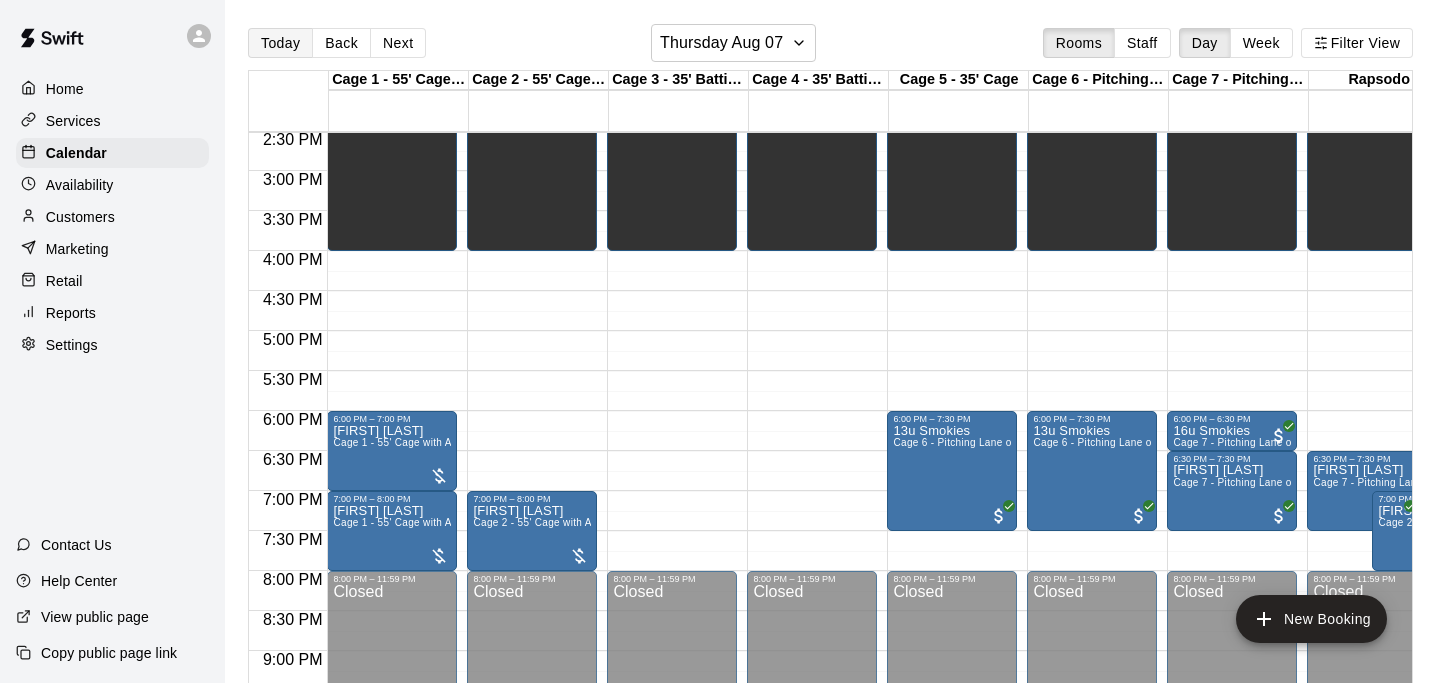click on "Today" at bounding box center [280, 43] 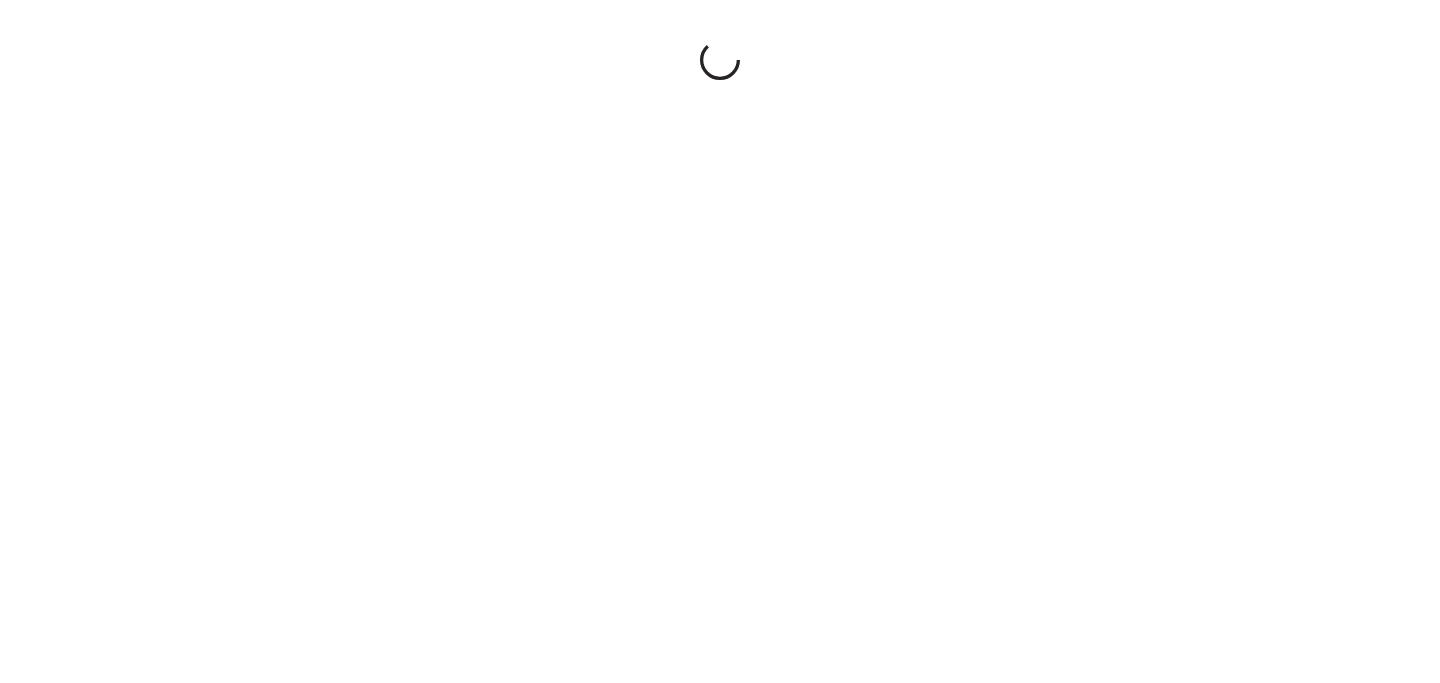 scroll, scrollTop: 0, scrollLeft: 0, axis: both 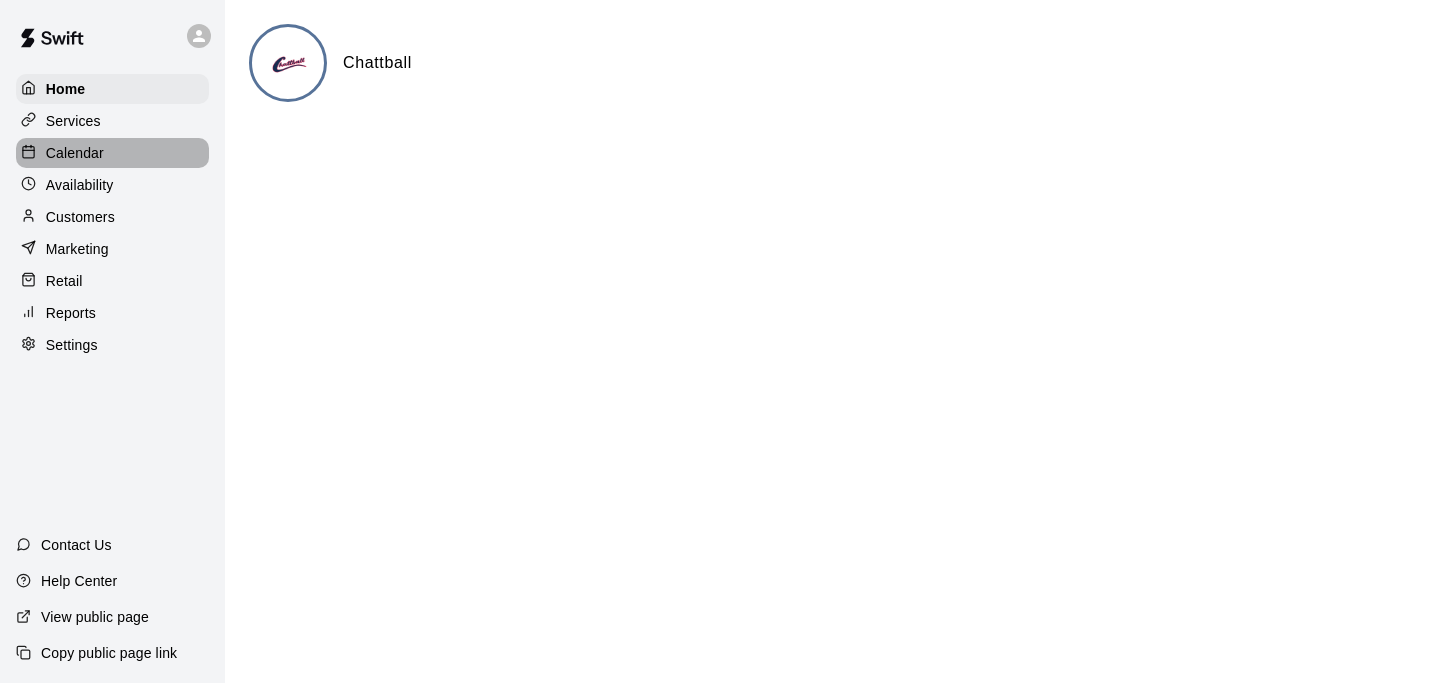 click on "Calendar" at bounding box center (112, 153) 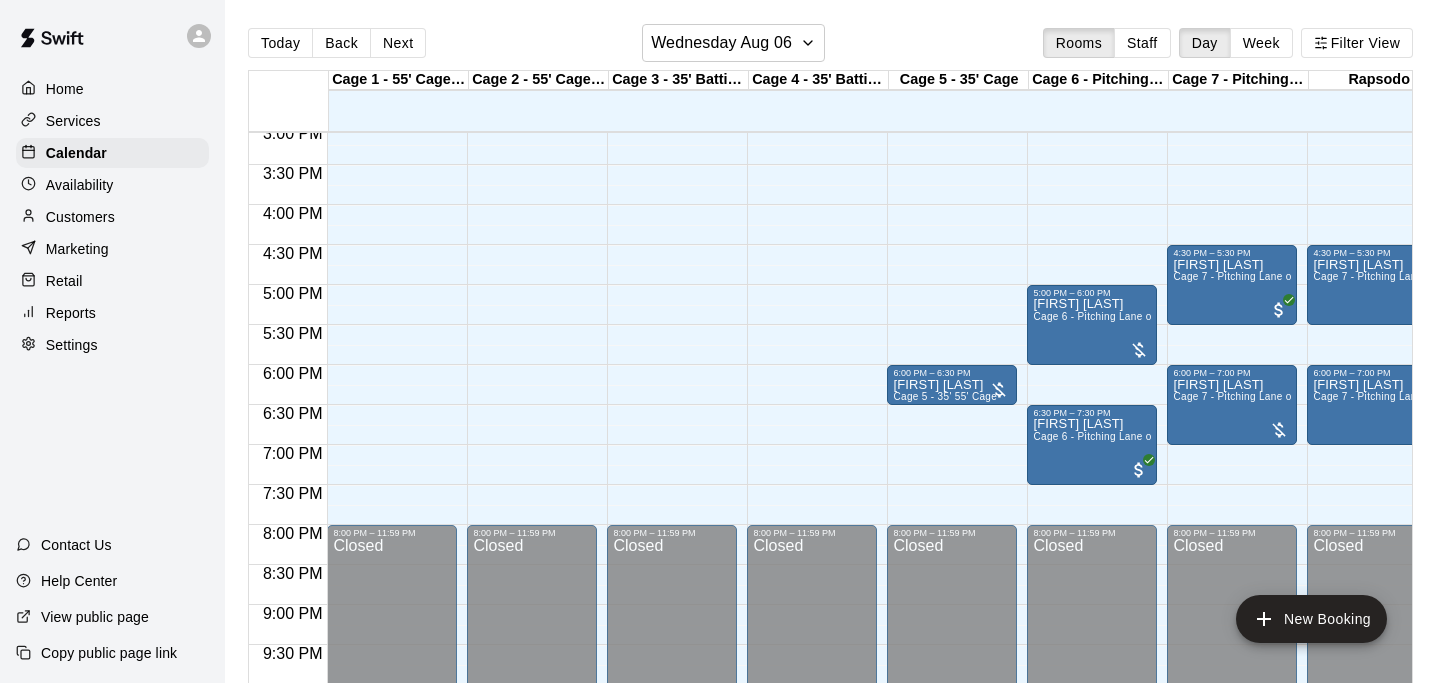 scroll, scrollTop: 1221, scrollLeft: 0, axis: vertical 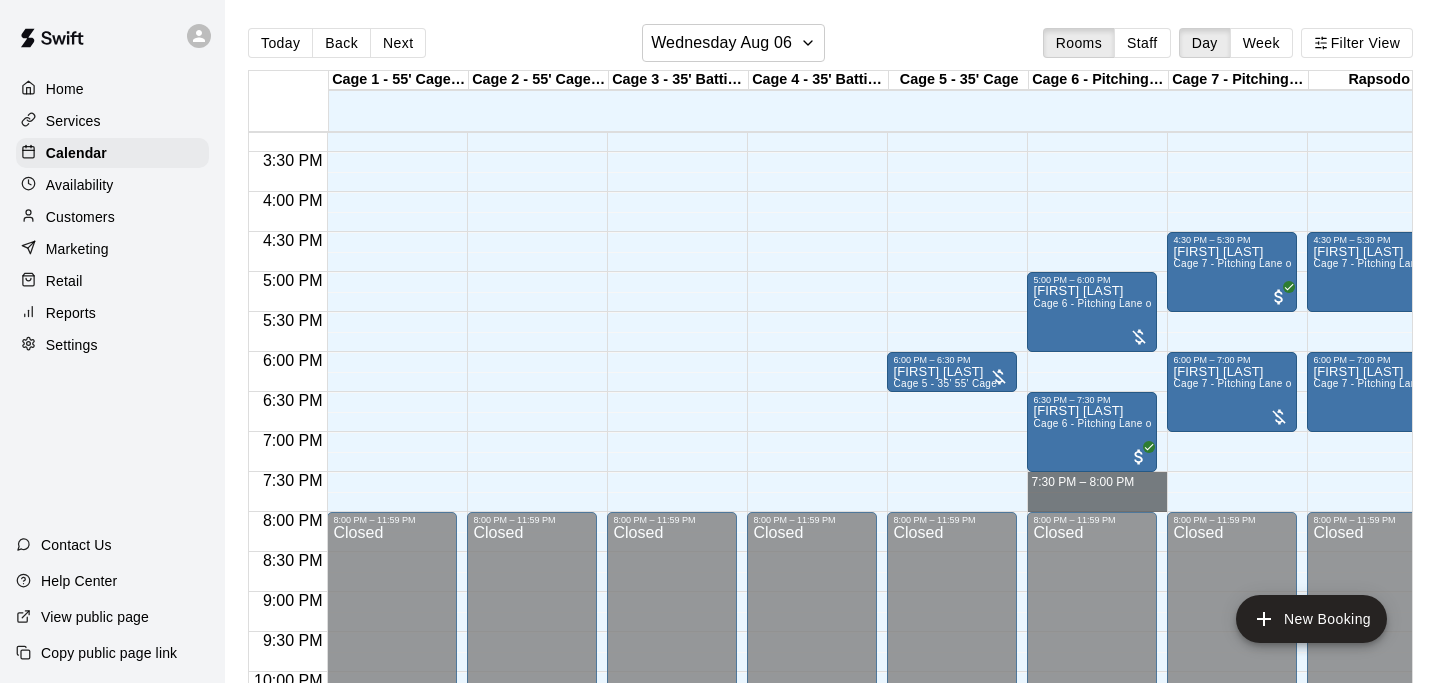 drag, startPoint x: 1106, startPoint y: 475, endPoint x: 1109, endPoint y: 505, distance: 30.149628 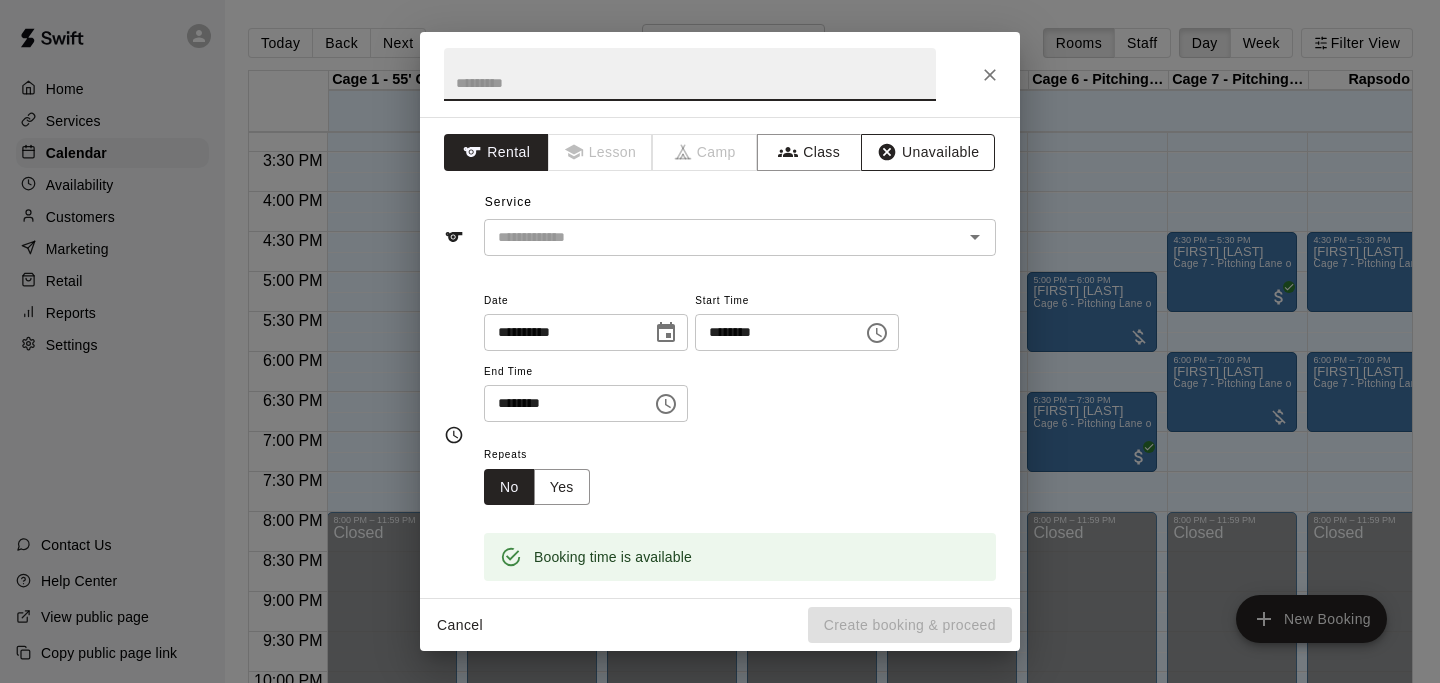 click on "Unavailable" at bounding box center (928, 152) 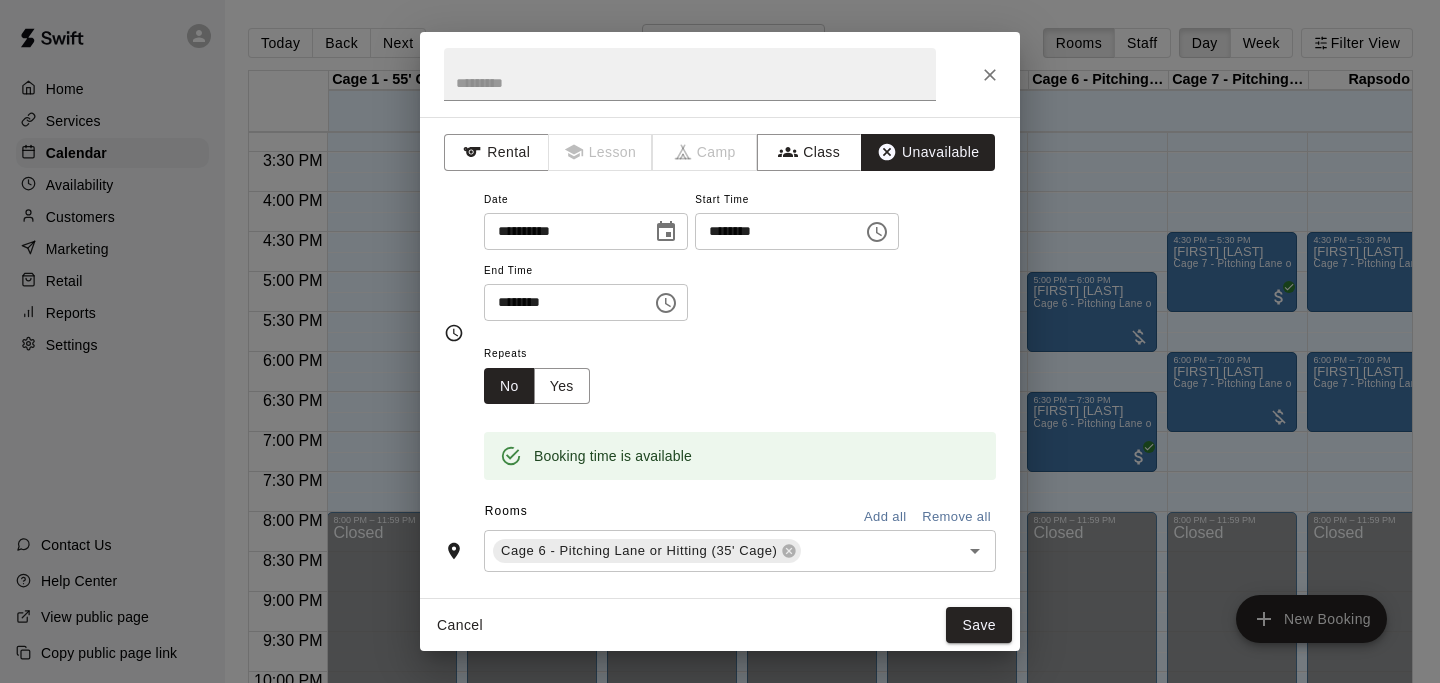 click on "Add all" at bounding box center (885, 517) 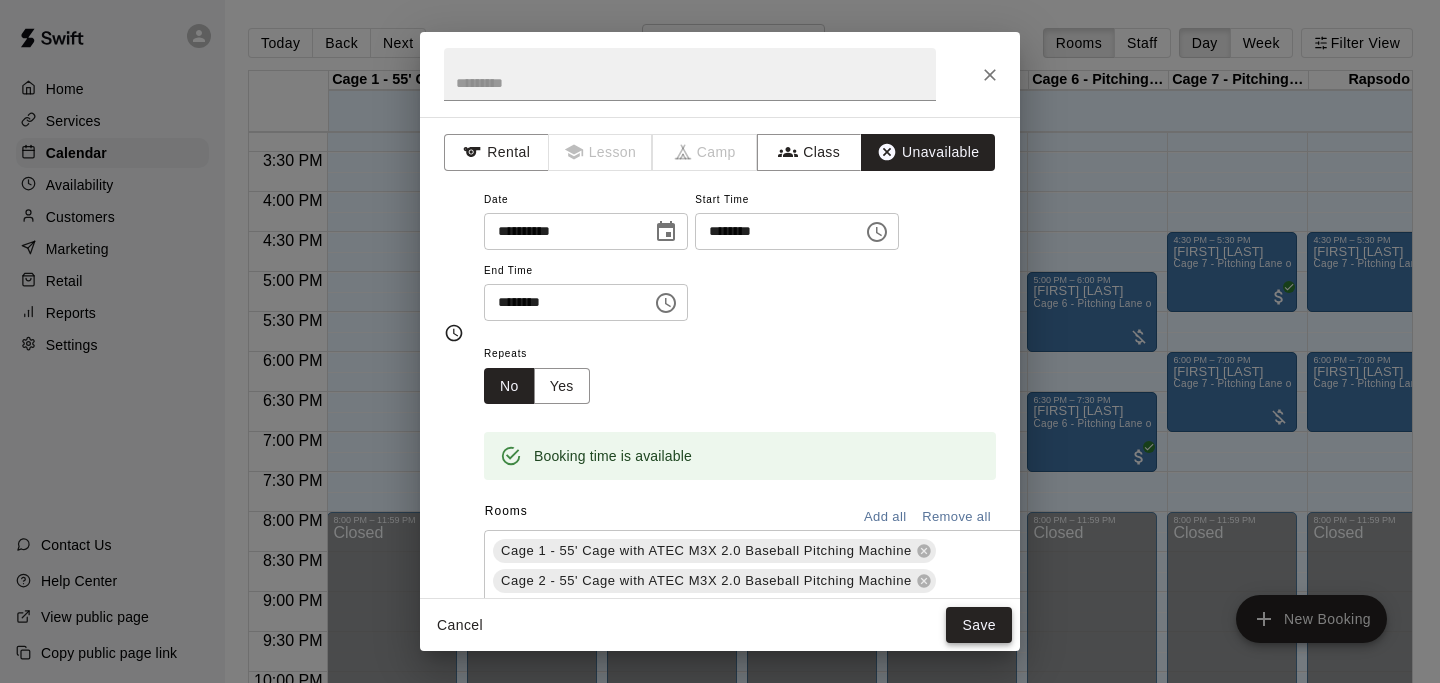 click on "Save" at bounding box center (979, 625) 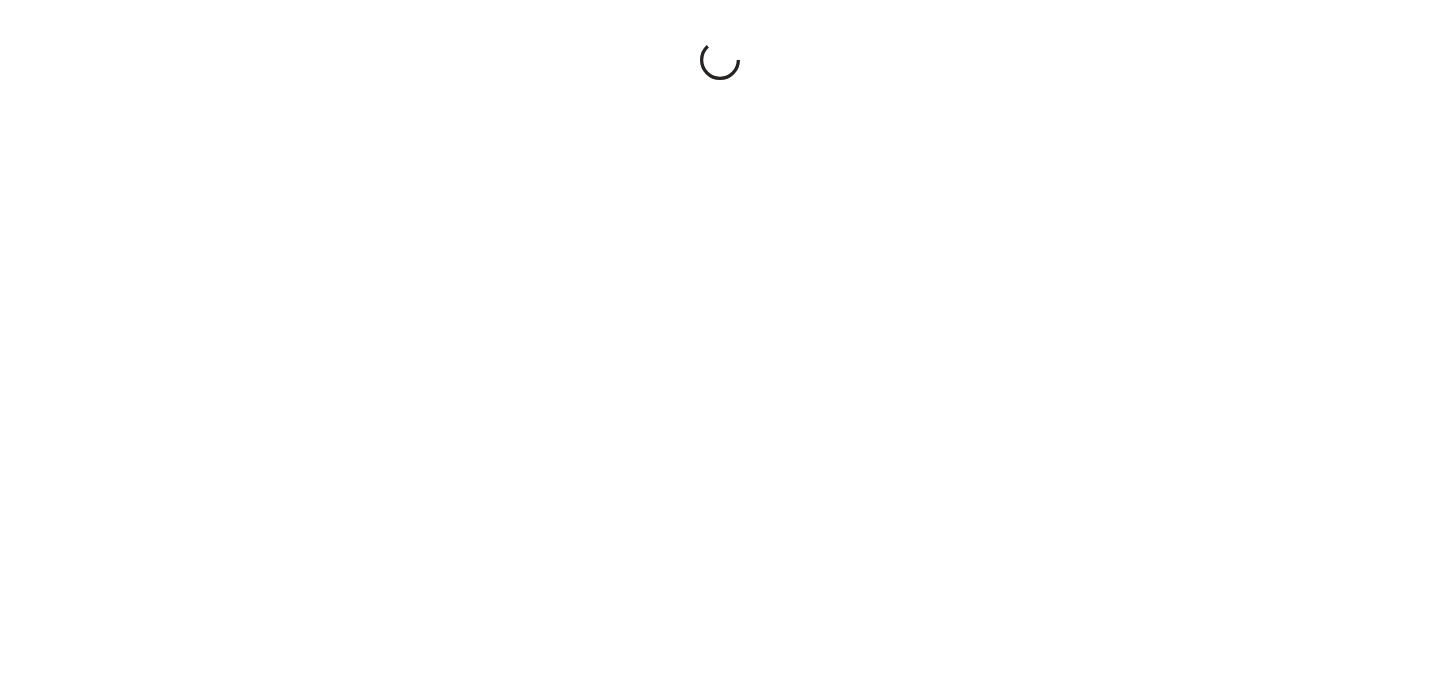 scroll, scrollTop: 0, scrollLeft: 0, axis: both 